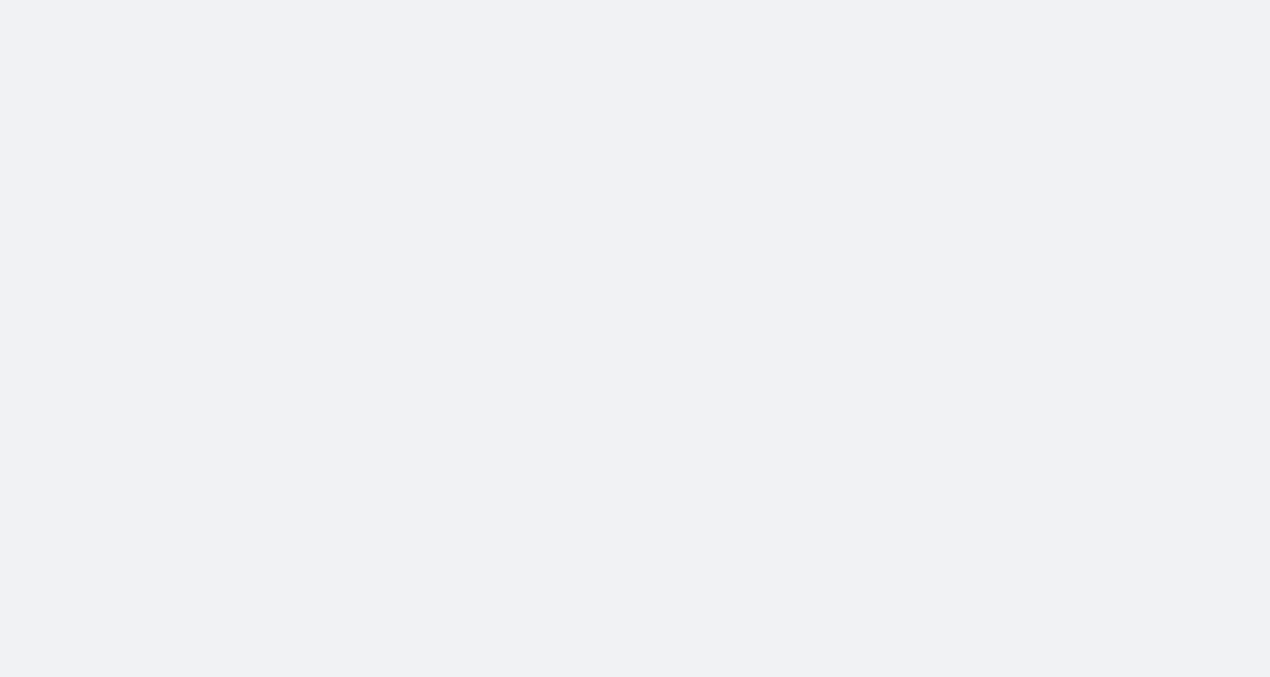 scroll, scrollTop: 0, scrollLeft: 0, axis: both 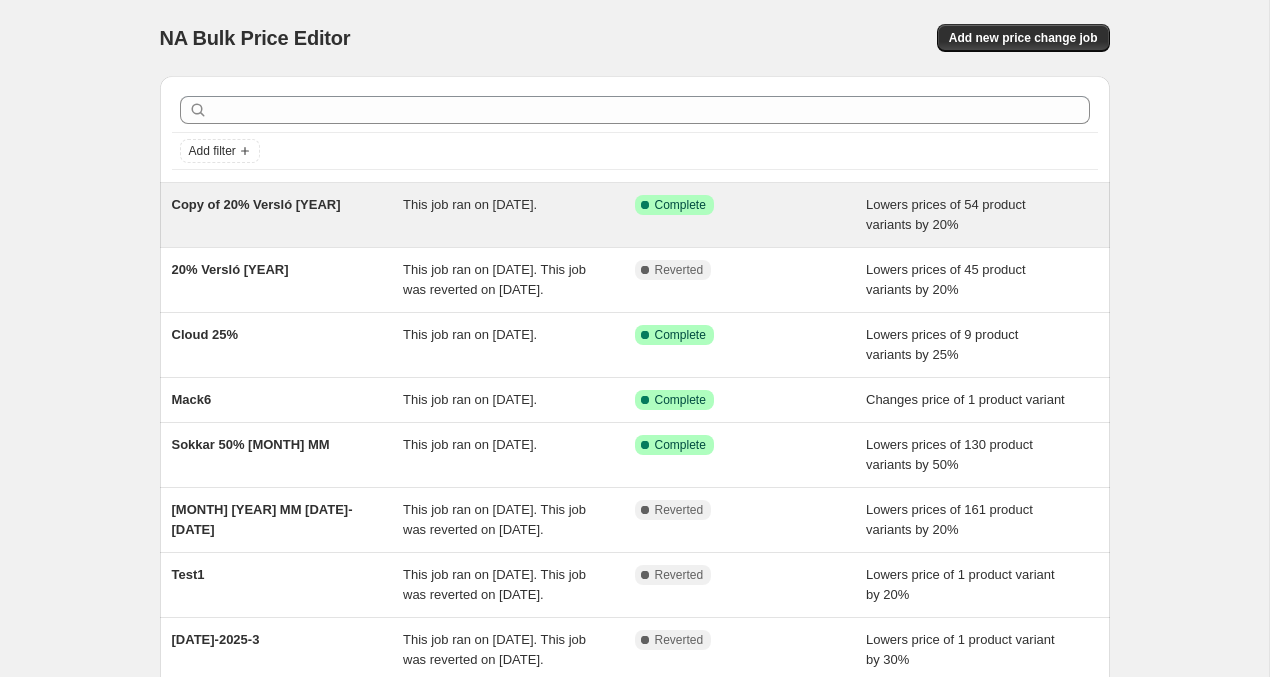 click on "Copy of 20% Versló [YEAR]" at bounding box center [256, 204] 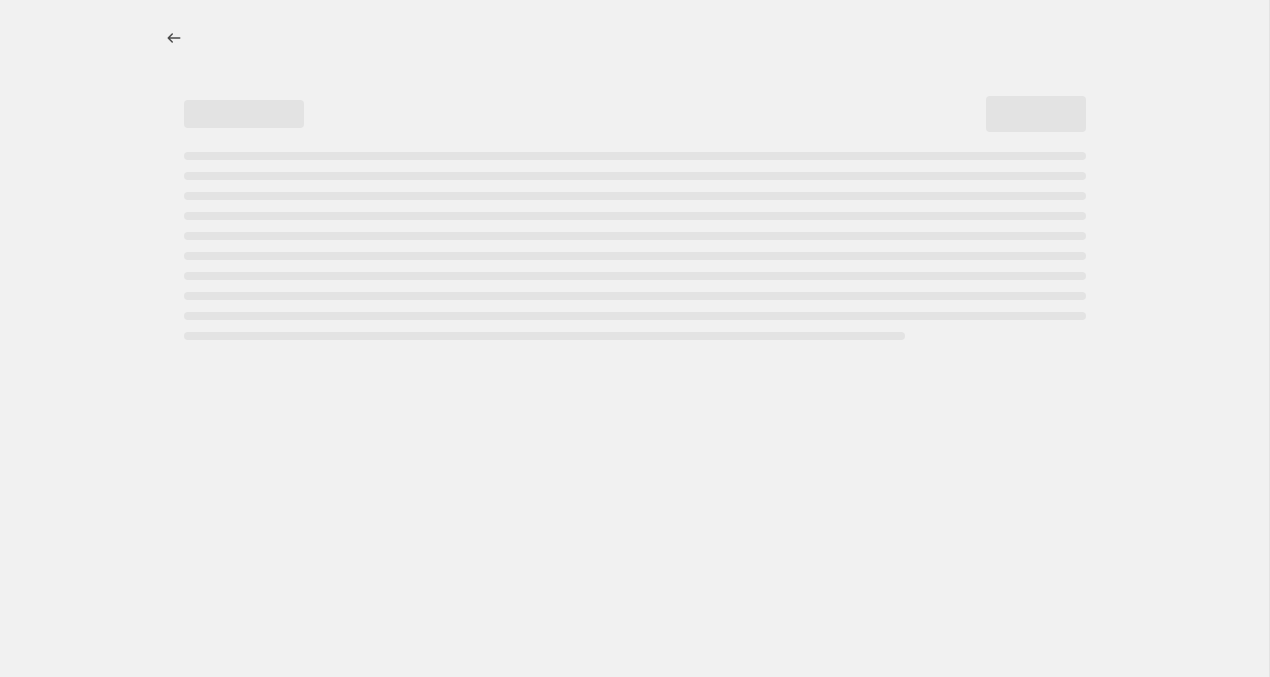 select on "percentage" 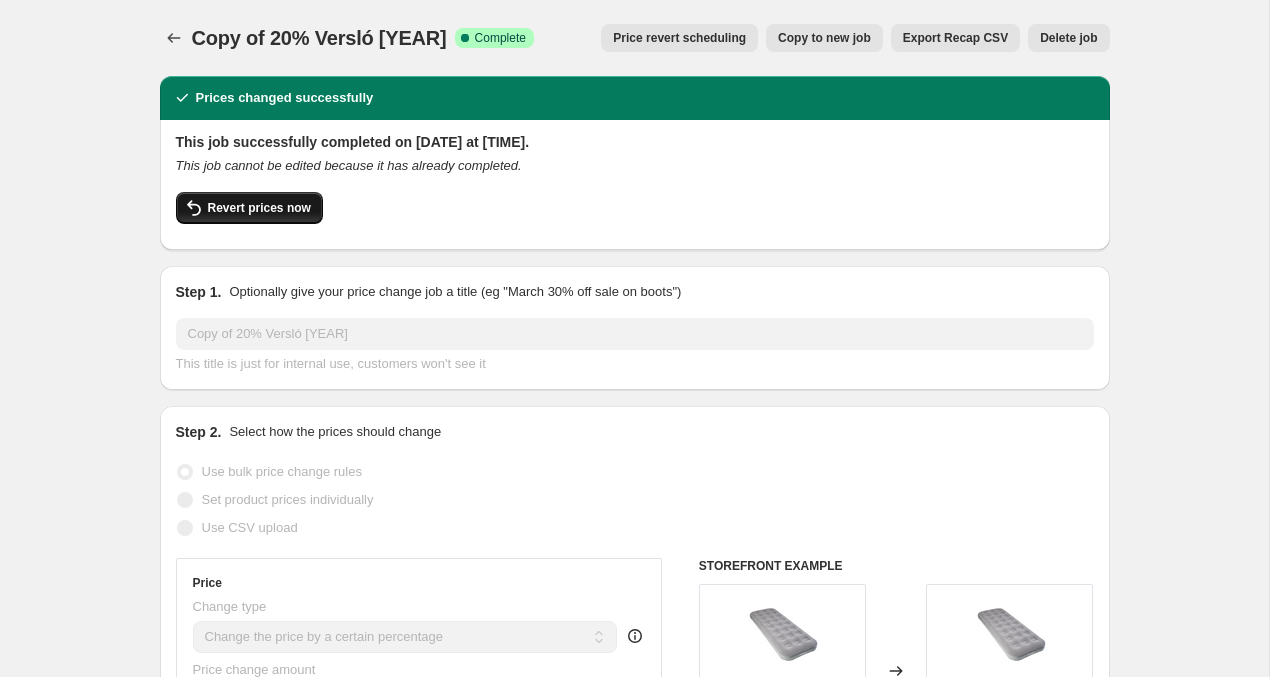 click on "Revert prices now" at bounding box center [259, 208] 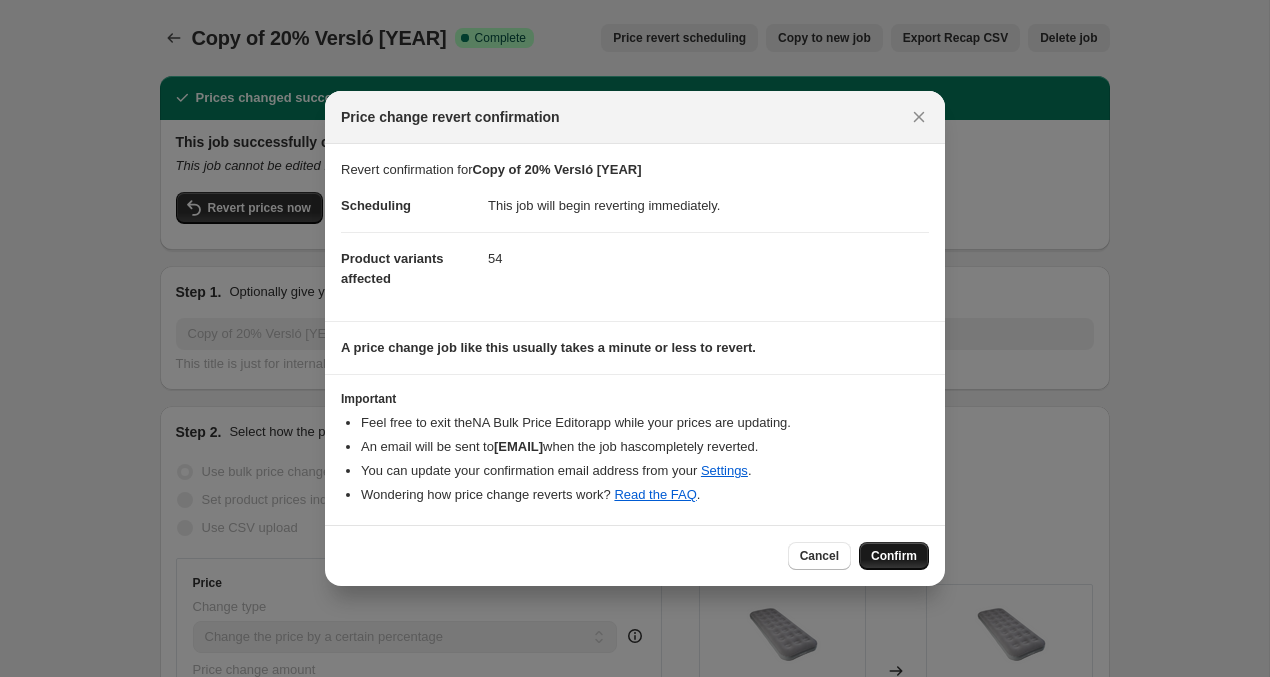 click on "Confirm" at bounding box center [894, 556] 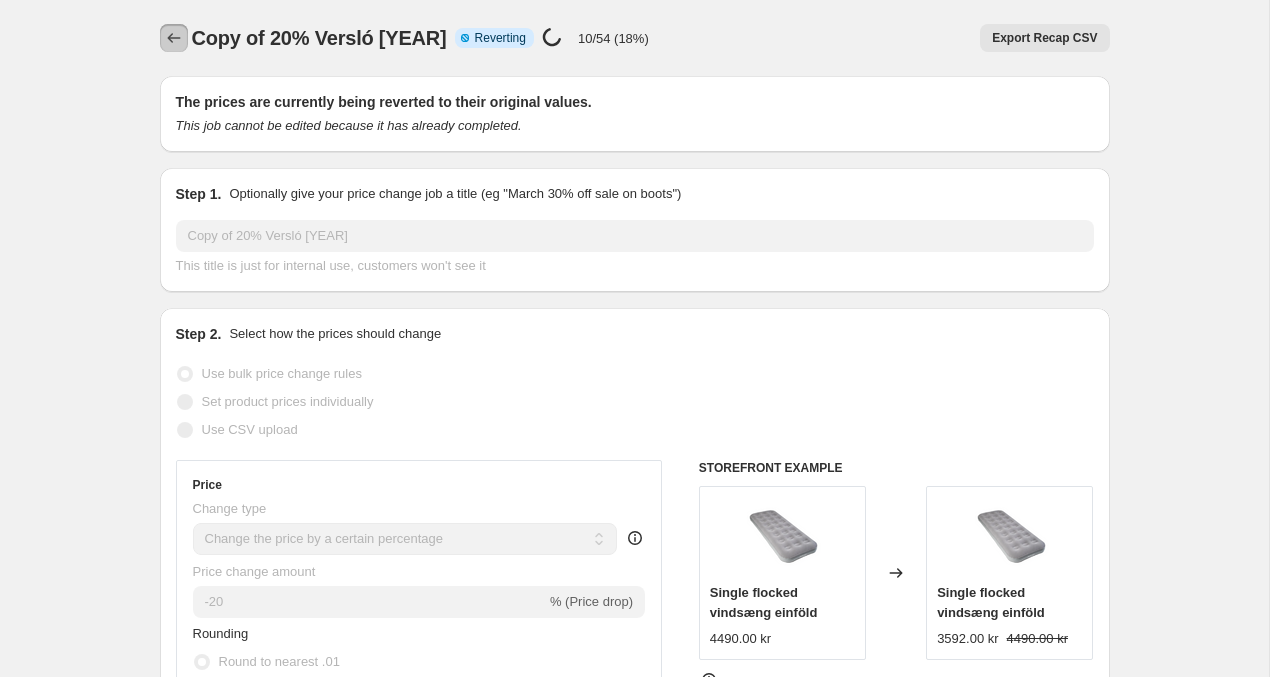 click 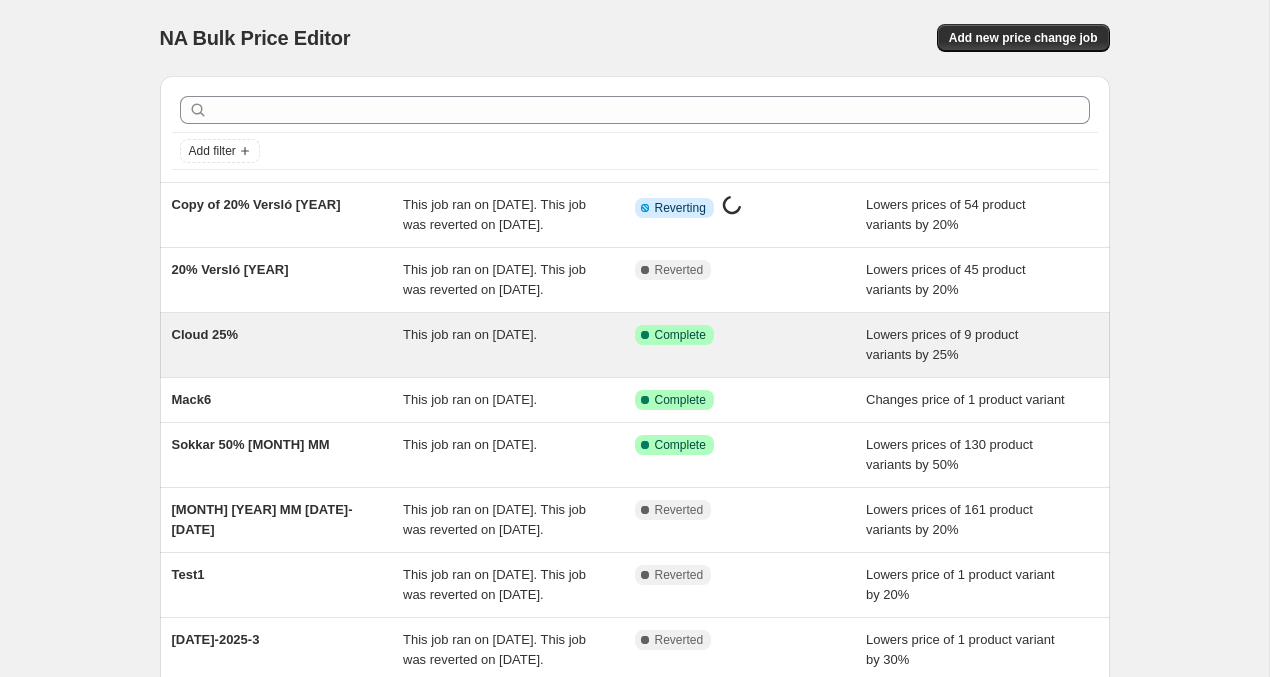 click on "This job ran on [DATE]." at bounding box center (519, 345) 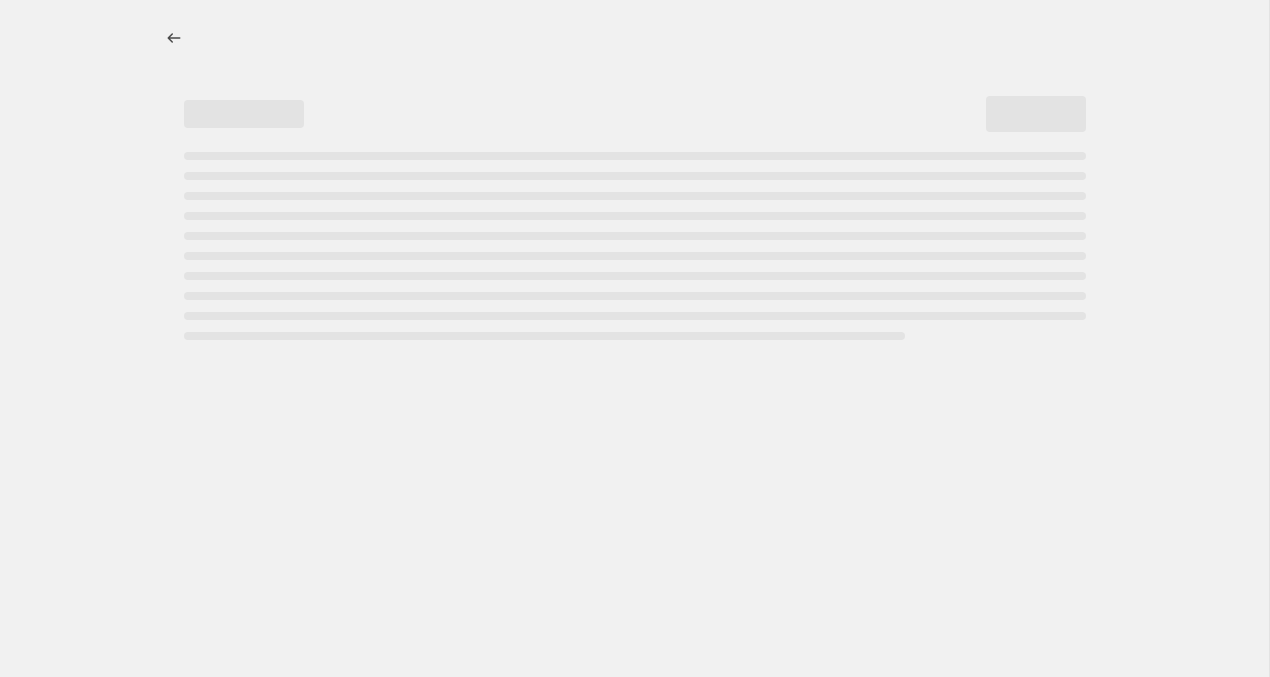 select on "percentage" 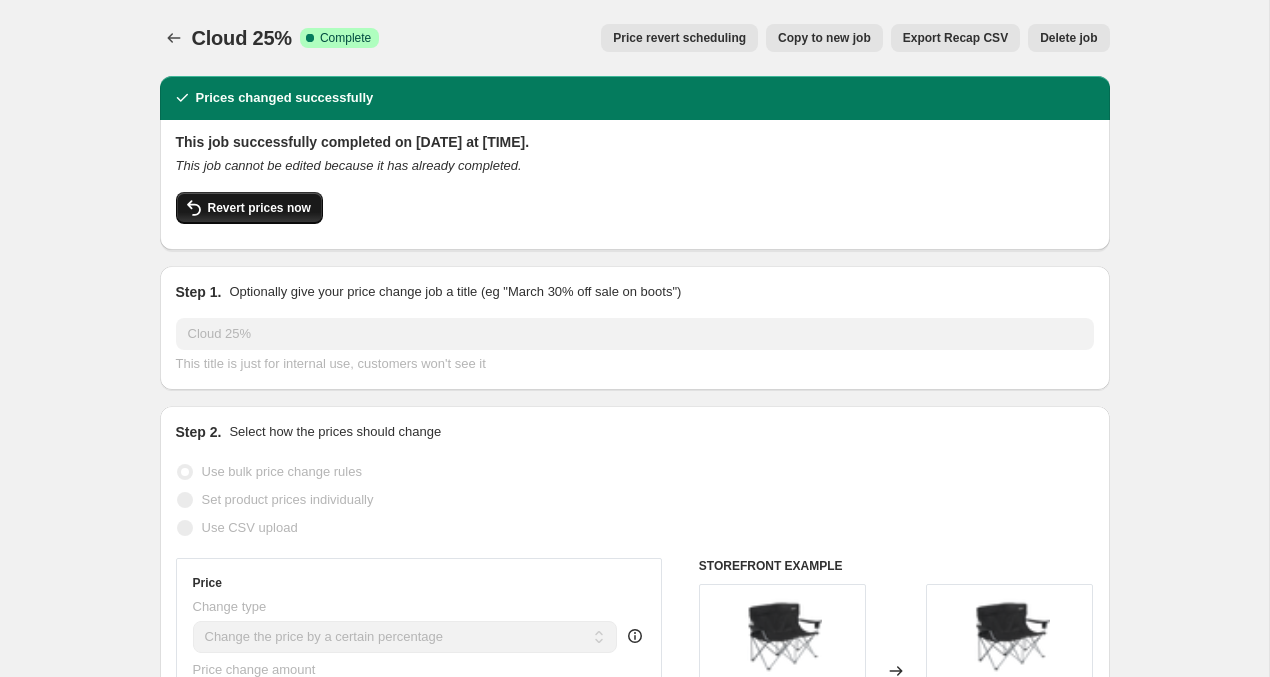 click on "Revert prices now" at bounding box center [259, 208] 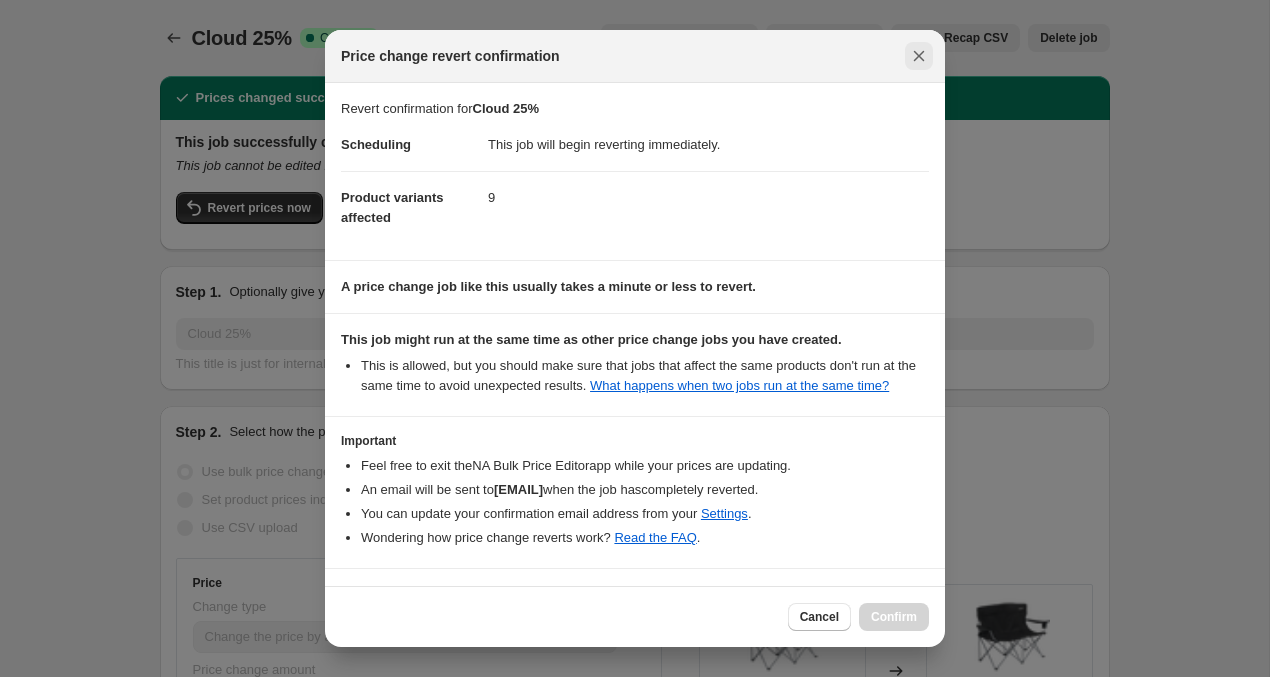 click 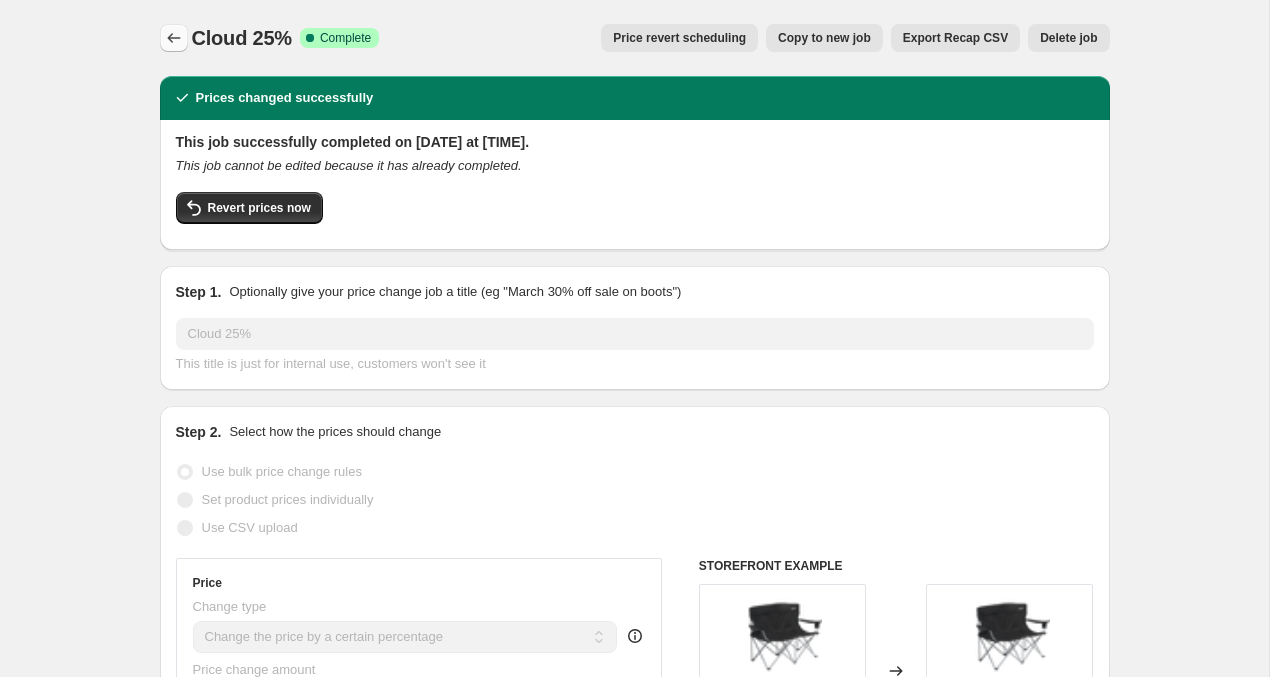 click 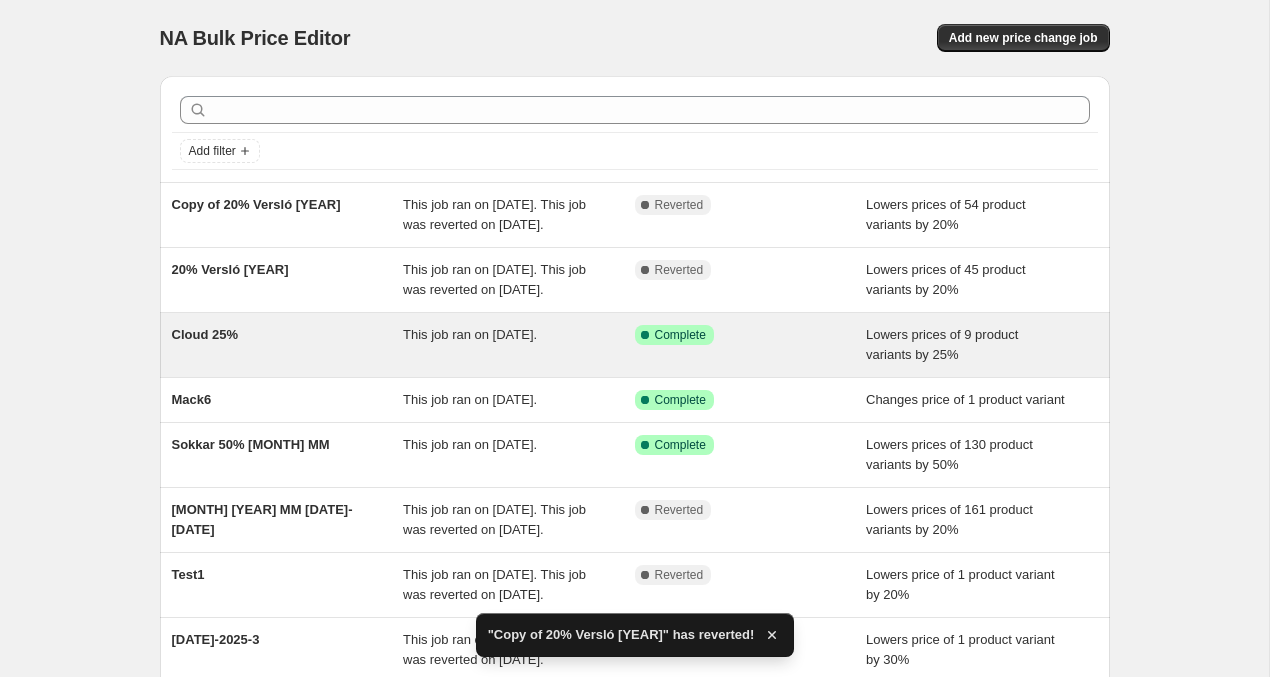 click on "Cloud 25%" at bounding box center [288, 345] 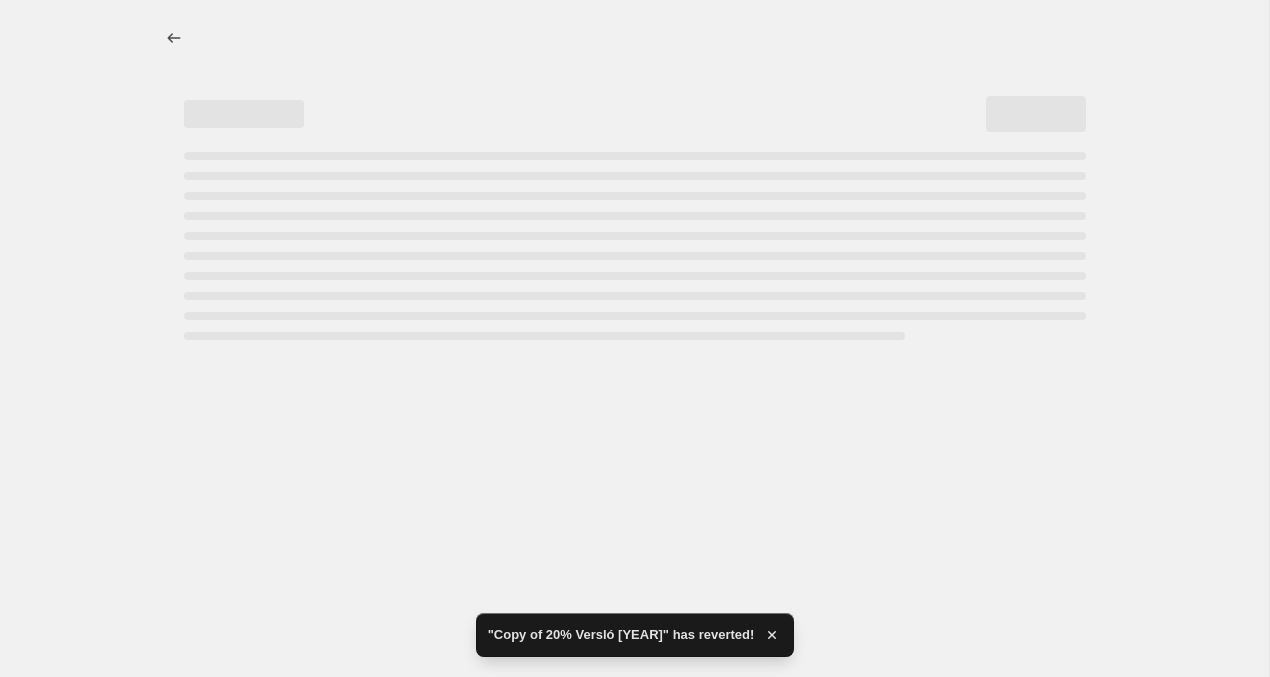 select on "percentage" 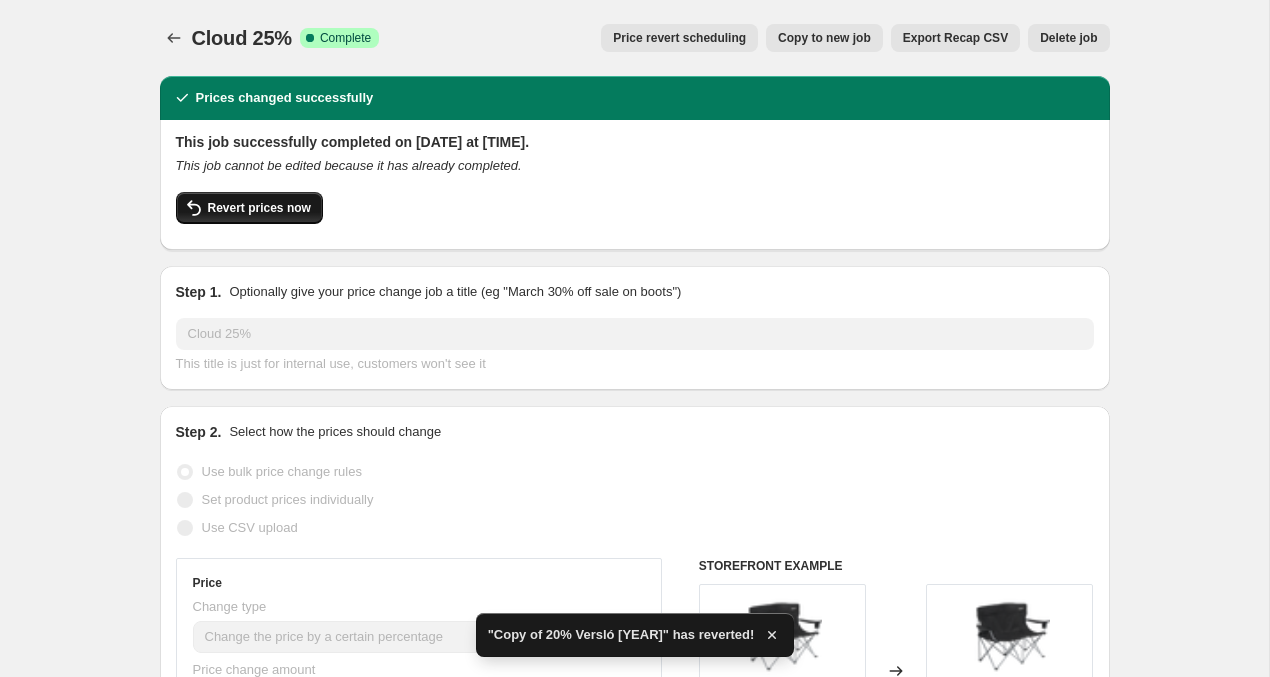 click on "Revert prices now" at bounding box center (259, 208) 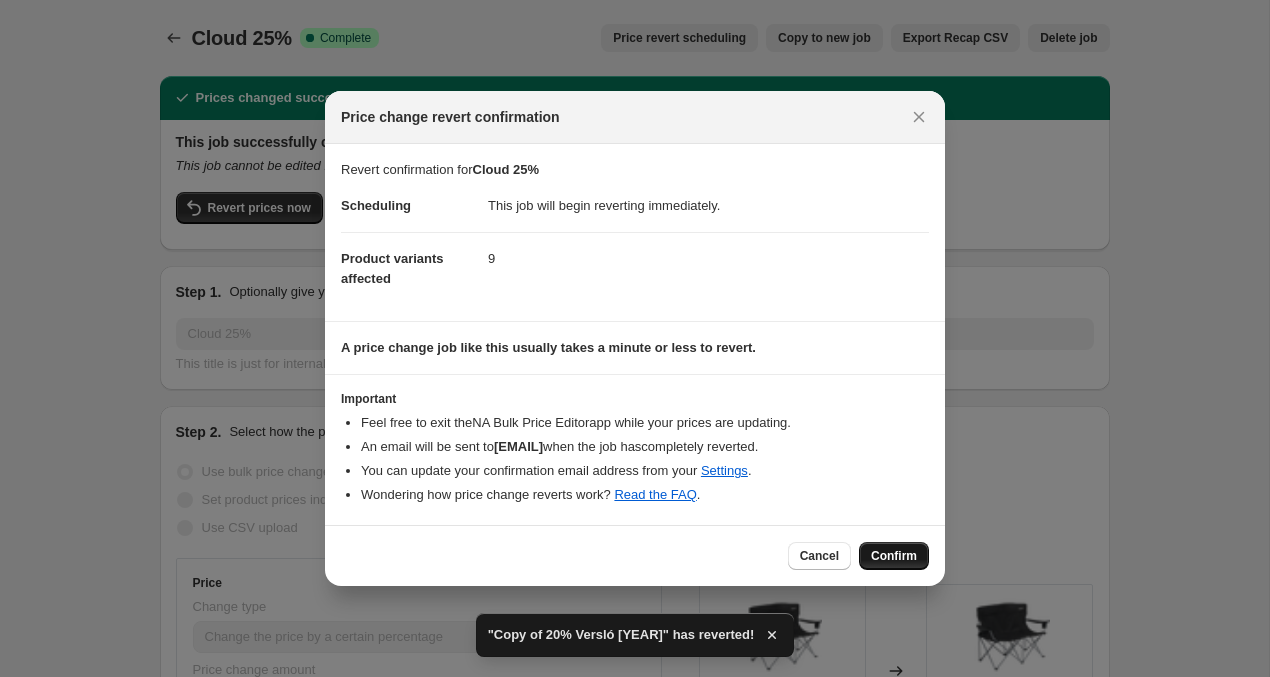 click on "Confirm" at bounding box center [894, 556] 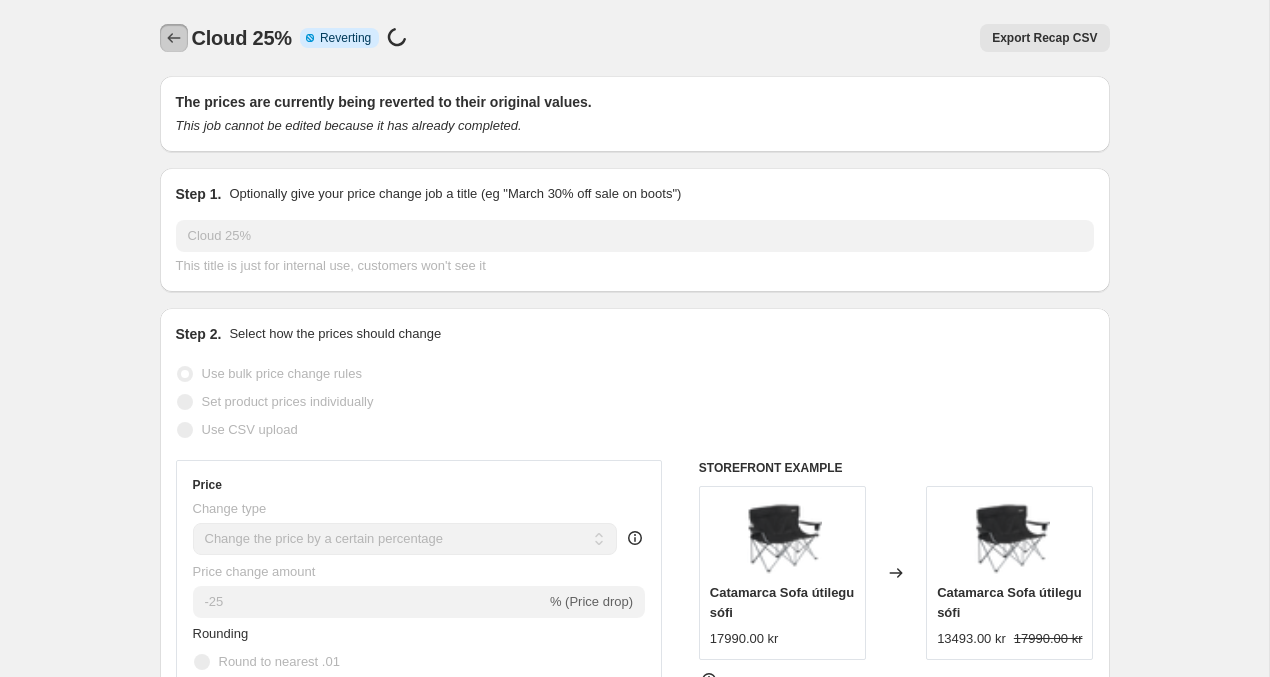 click at bounding box center [174, 38] 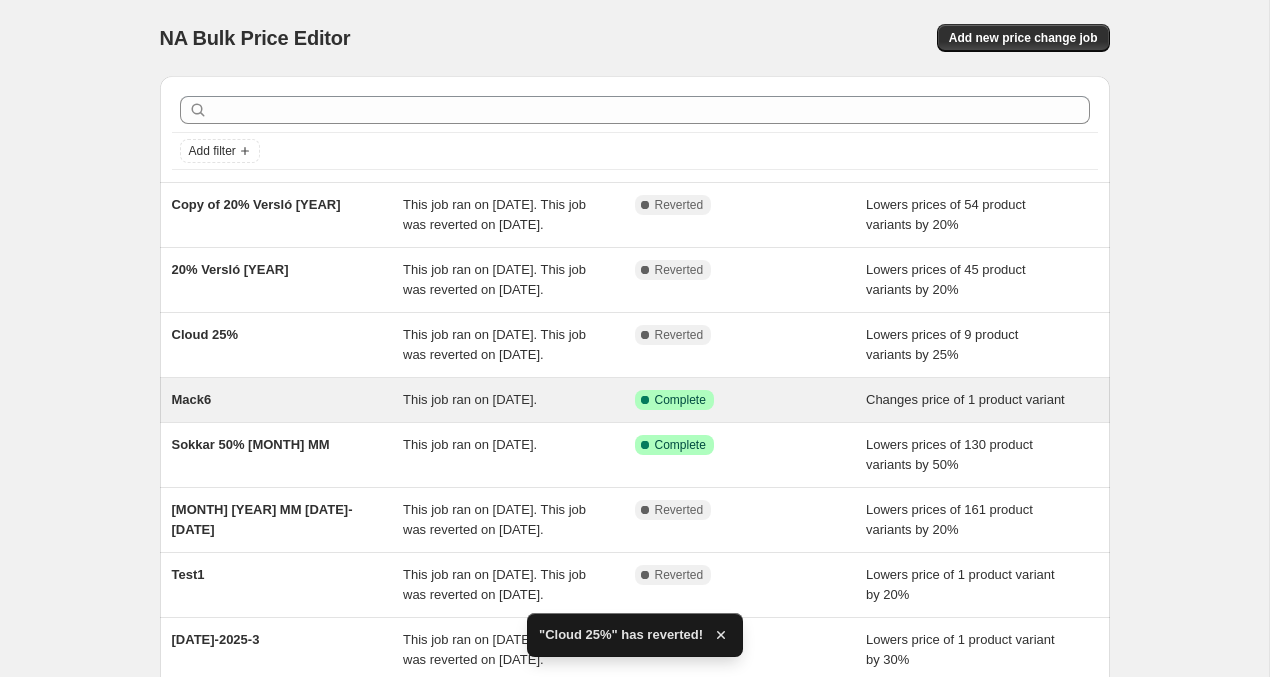 click on "Mack6" at bounding box center [288, 400] 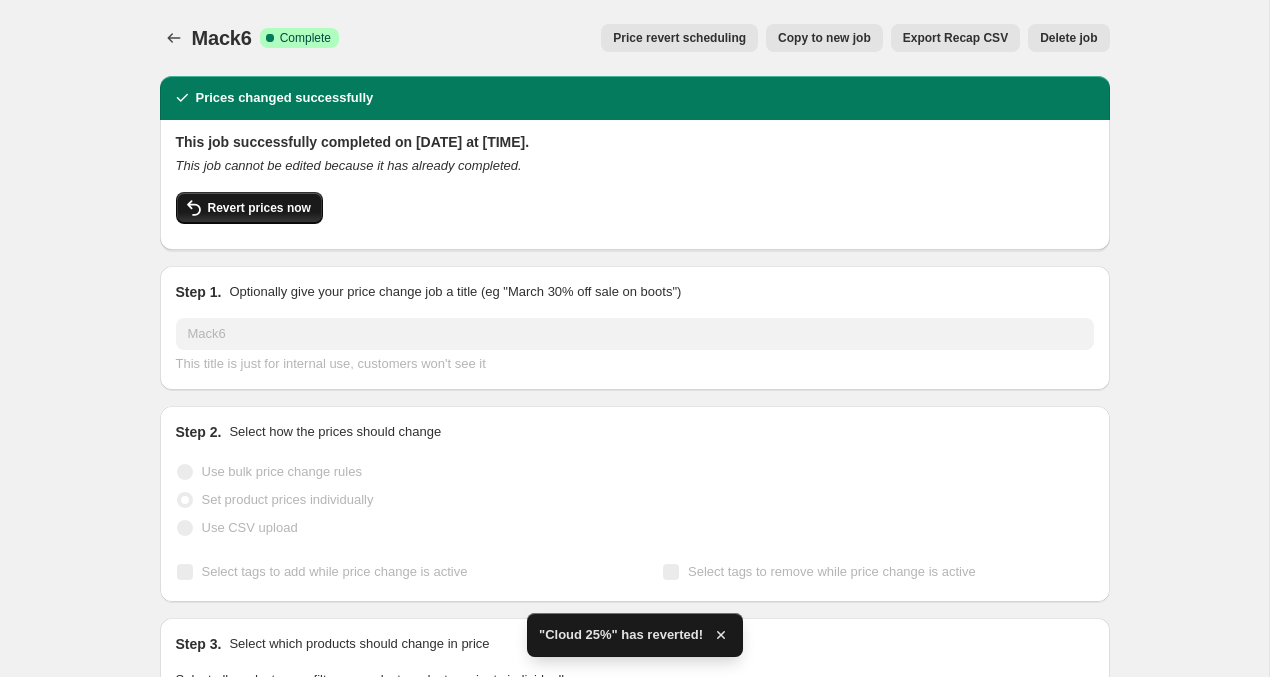 click on "Revert prices now" at bounding box center [259, 208] 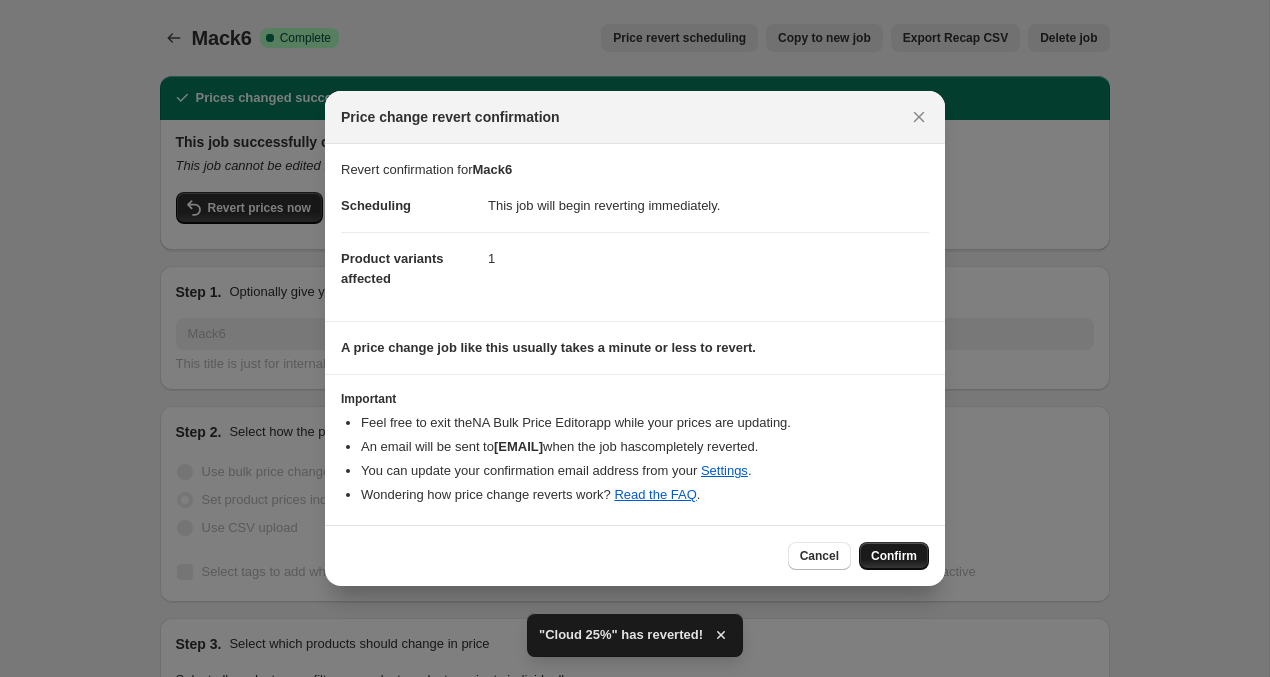click on "Confirm" at bounding box center (894, 556) 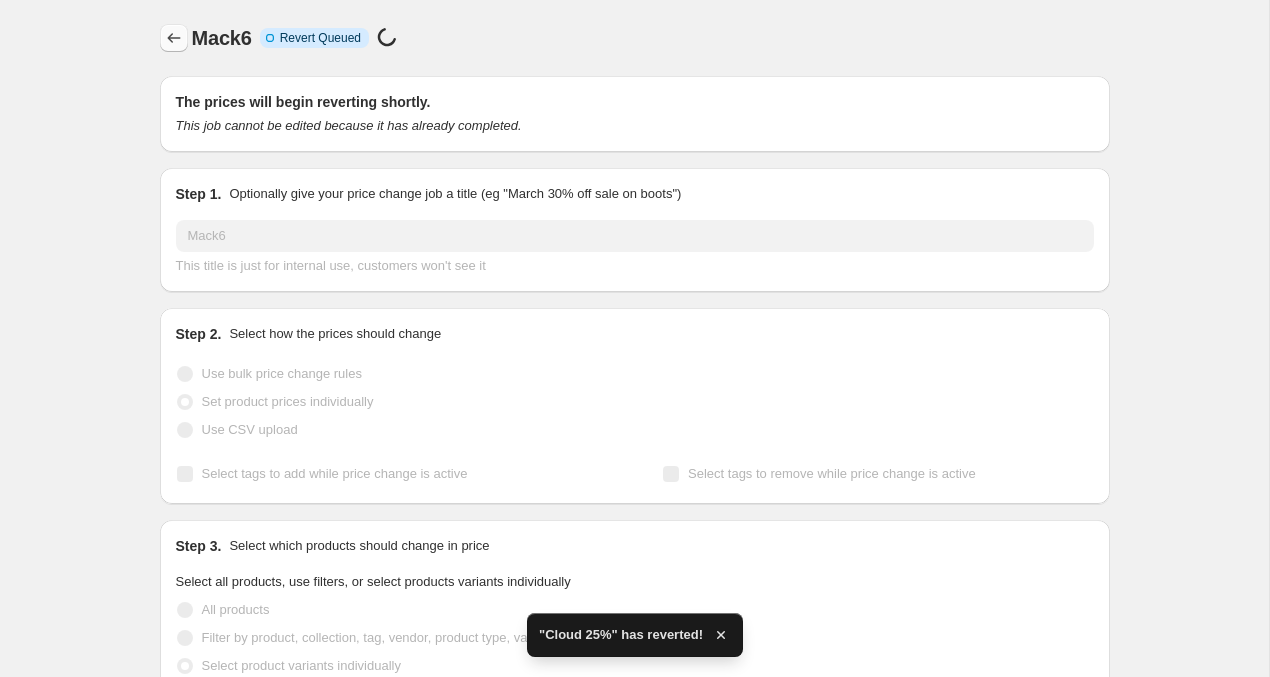click 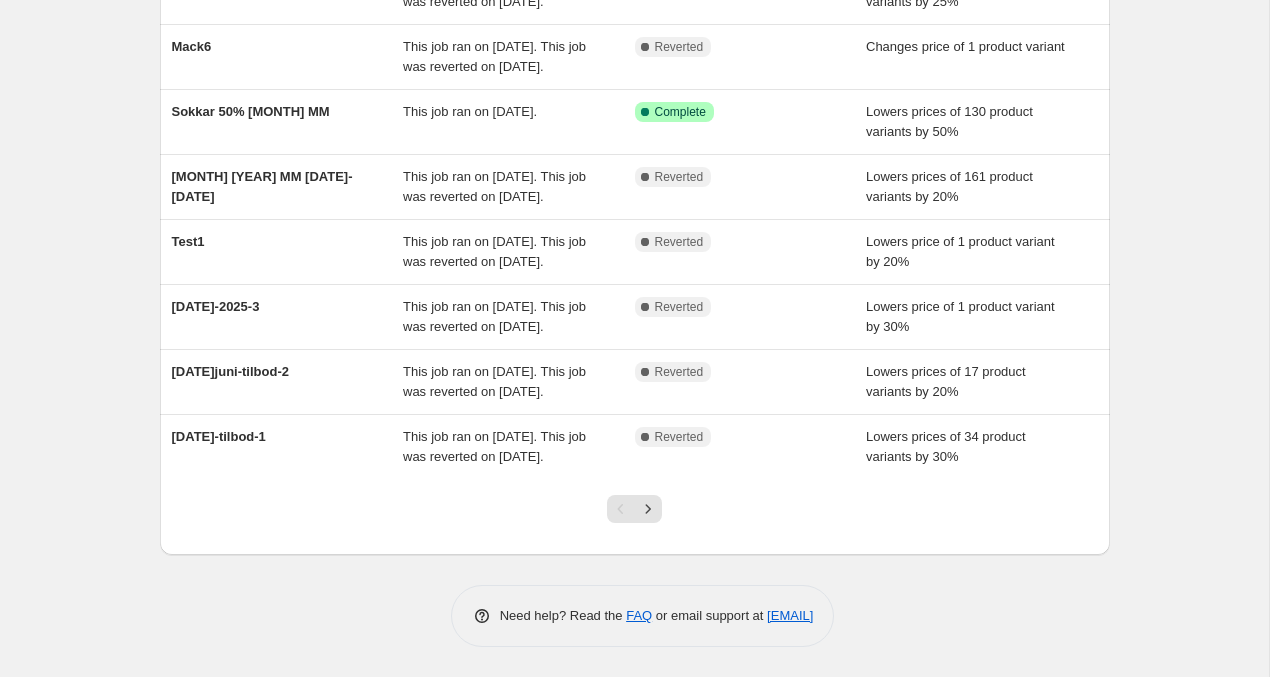scroll, scrollTop: 533, scrollLeft: 0, axis: vertical 